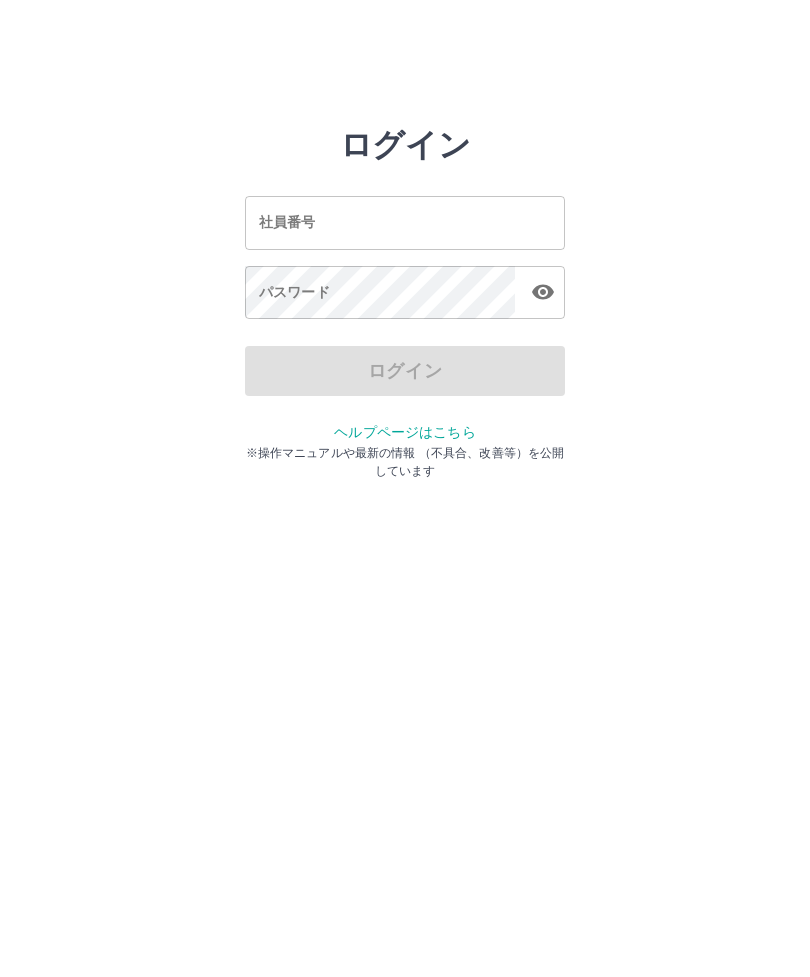 scroll, scrollTop: 0, scrollLeft: 0, axis: both 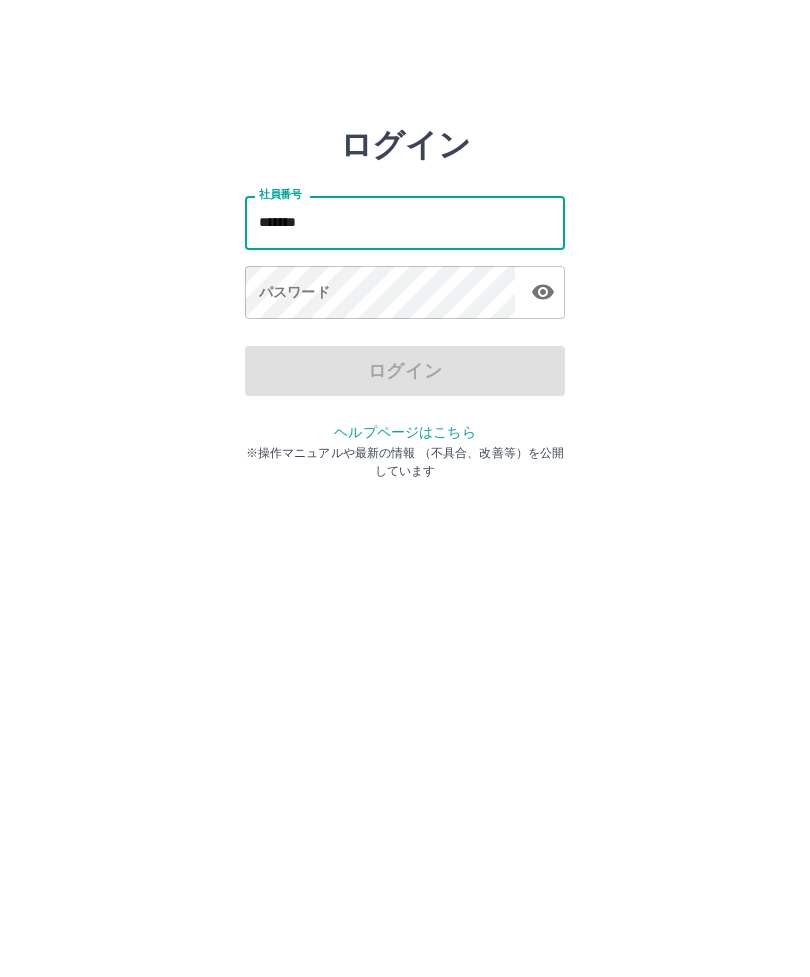 type on "*******" 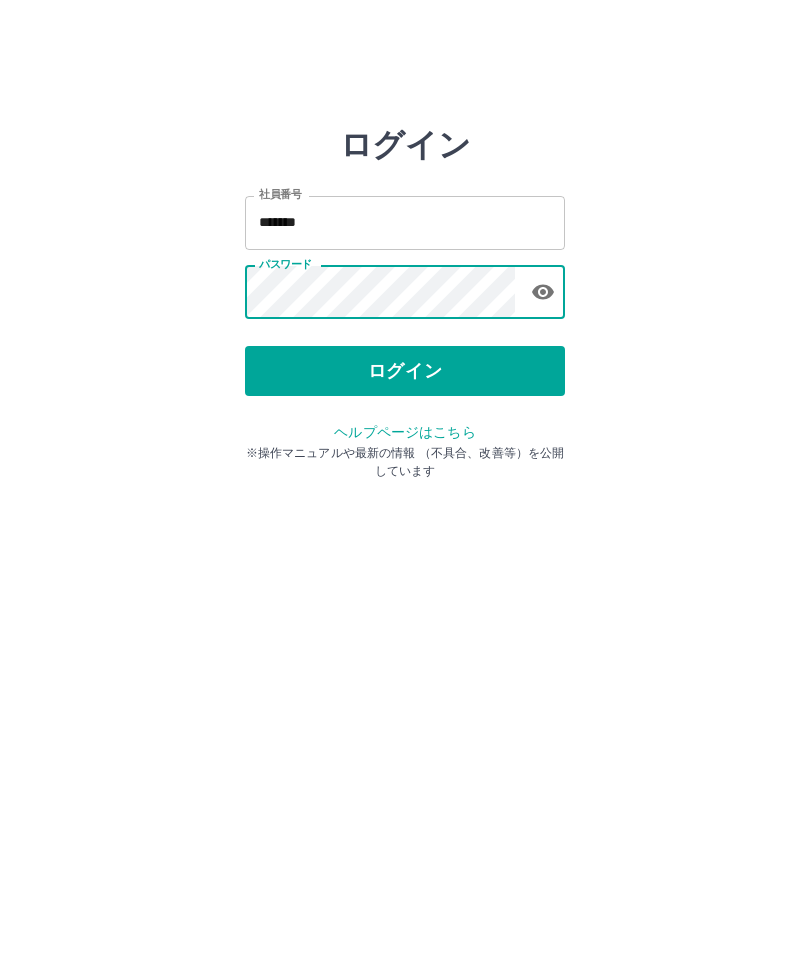 click on "ログイン" at bounding box center (405, 371) 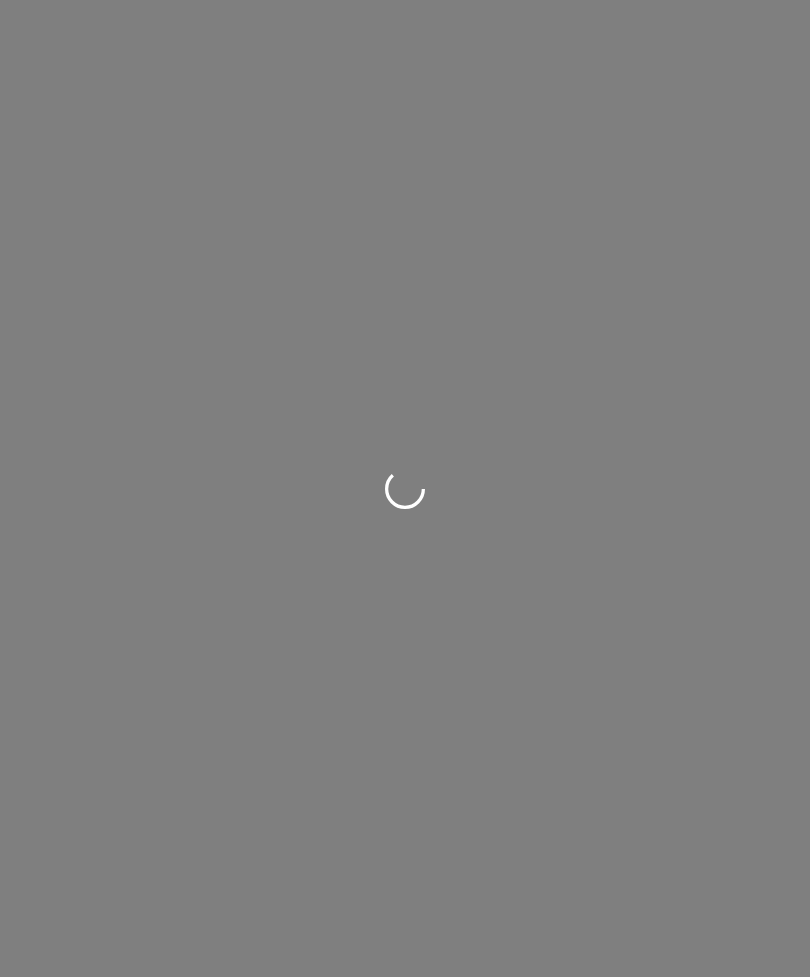 scroll, scrollTop: 0, scrollLeft: 0, axis: both 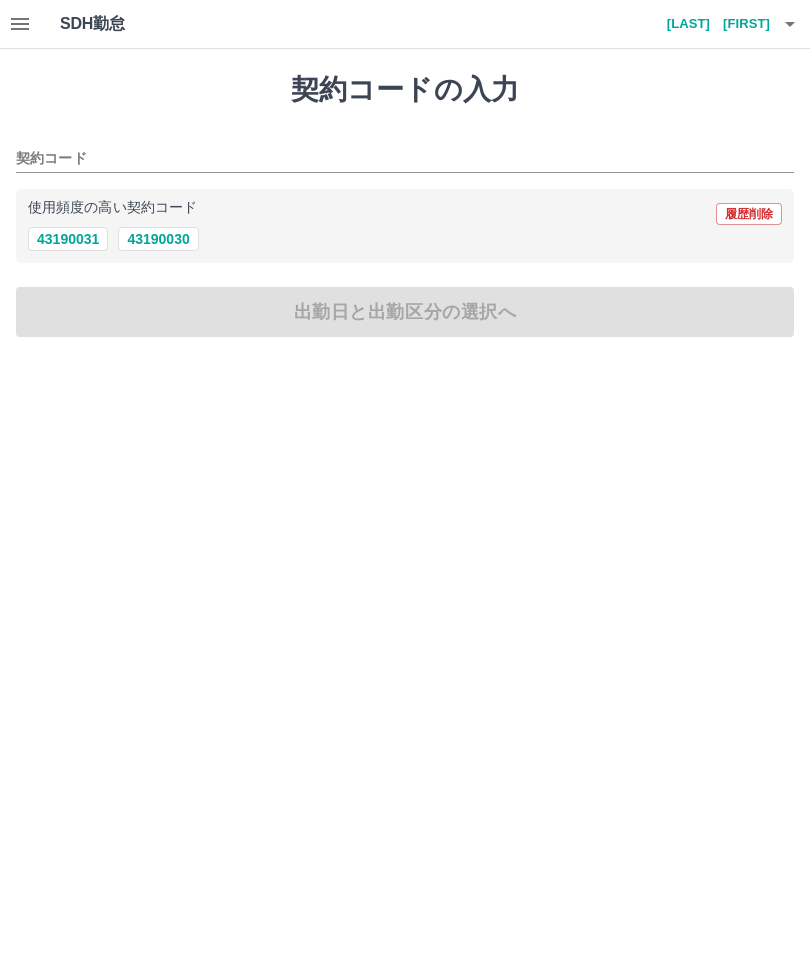 click on "43190030" at bounding box center [158, 239] 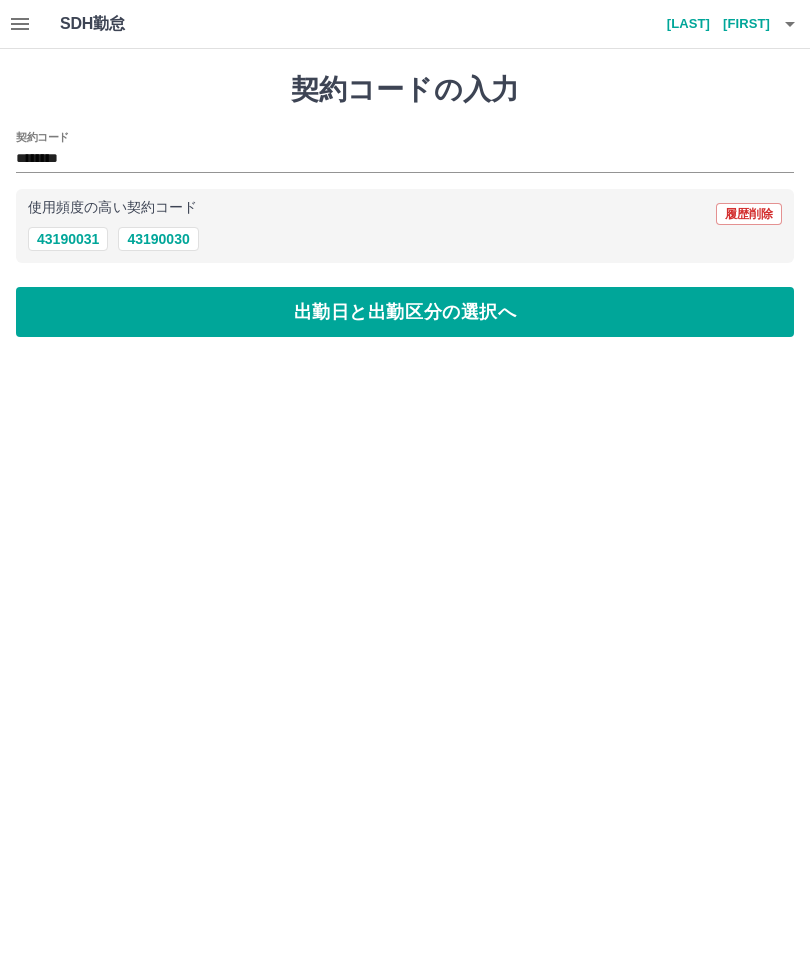 click on "出勤日と出勤区分の選択へ" at bounding box center [405, 312] 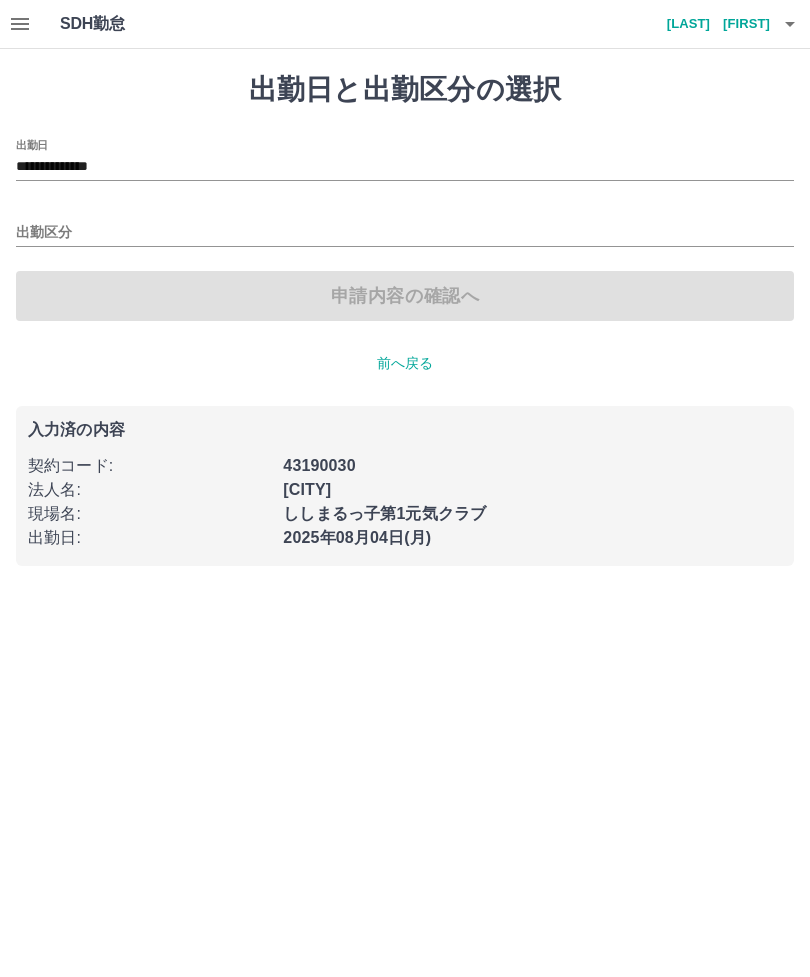click on "出勤区分" at bounding box center [405, 233] 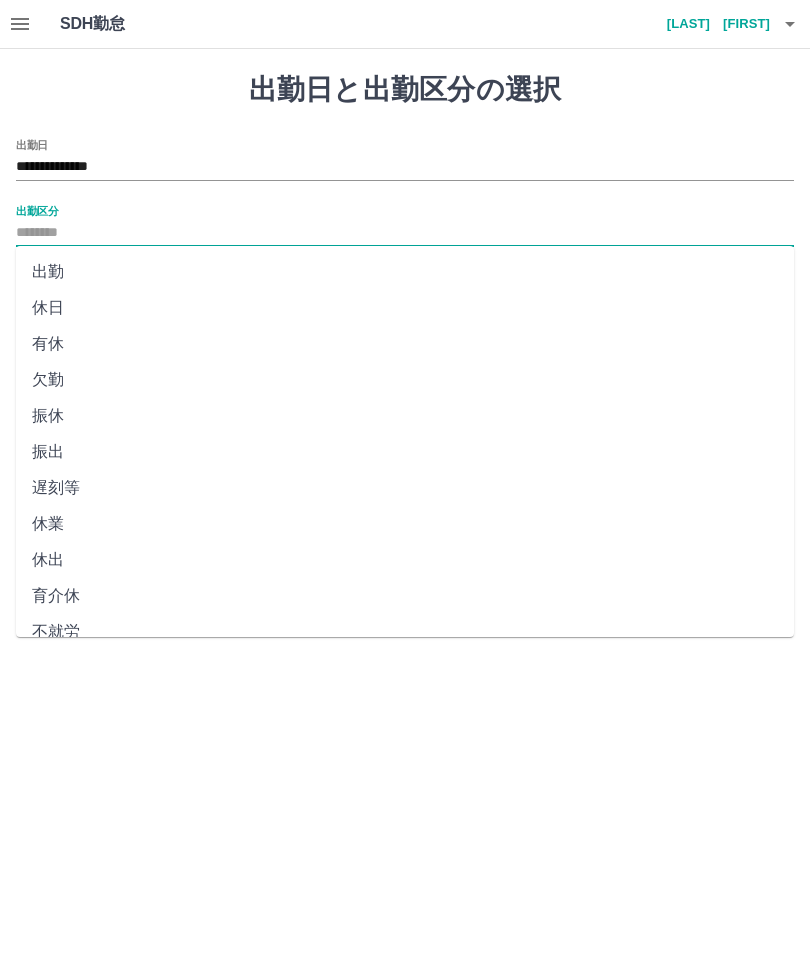 click on "出勤" at bounding box center [405, 272] 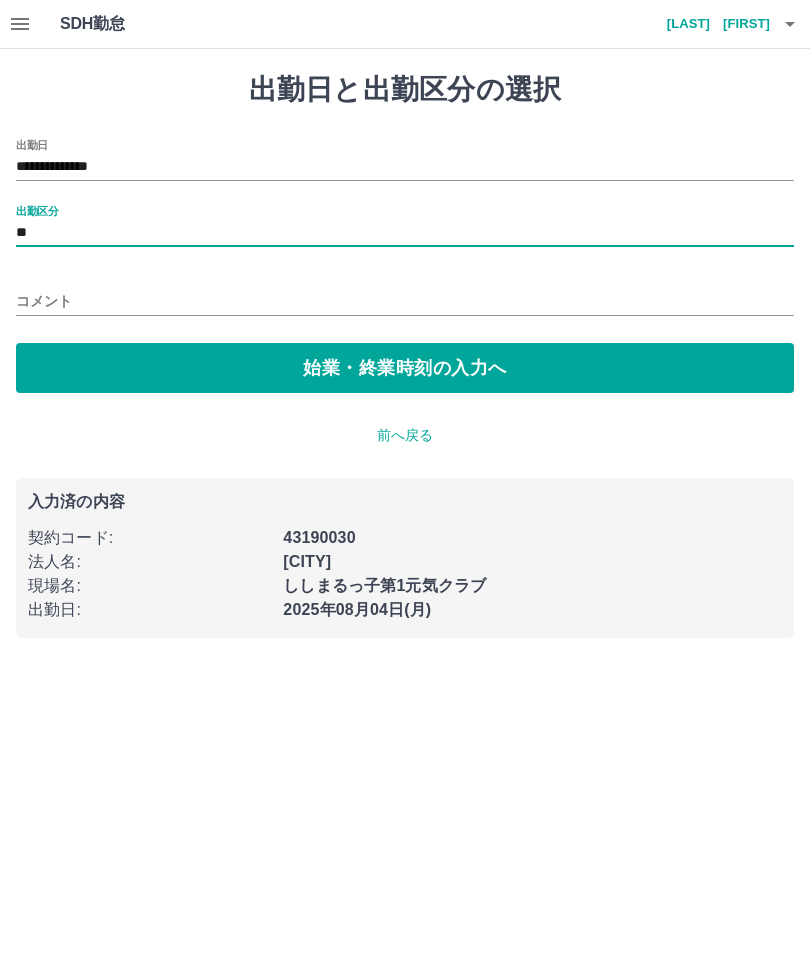 click on "始業・終業時刻の入力へ" at bounding box center (405, 368) 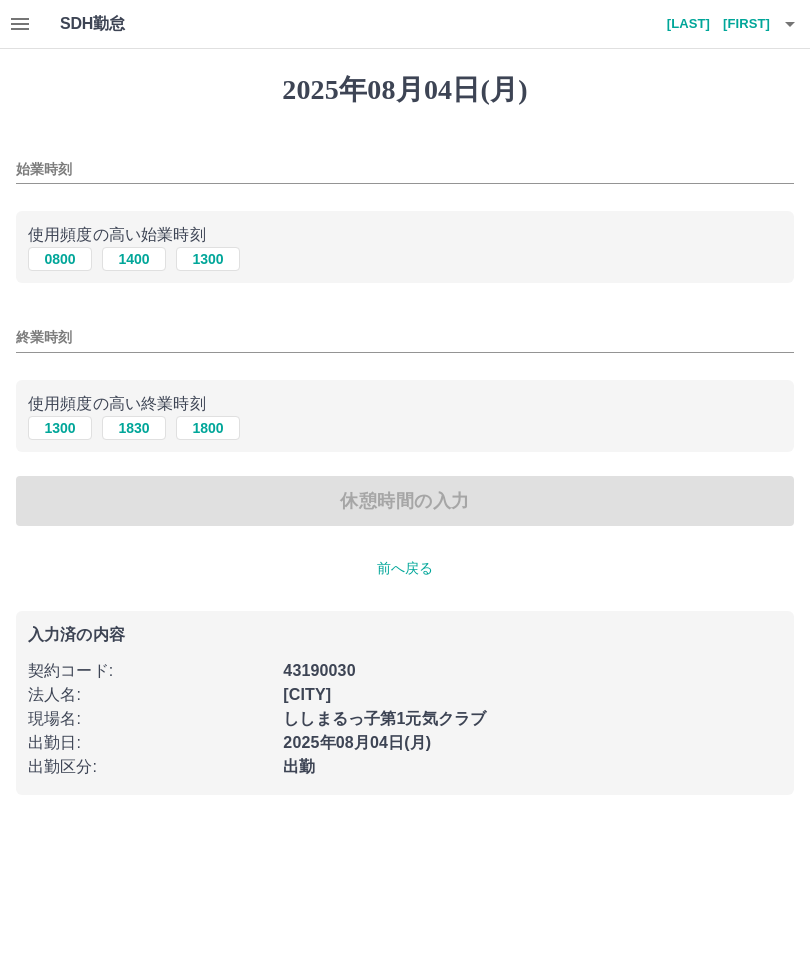 click on "始業時刻" at bounding box center [405, 169] 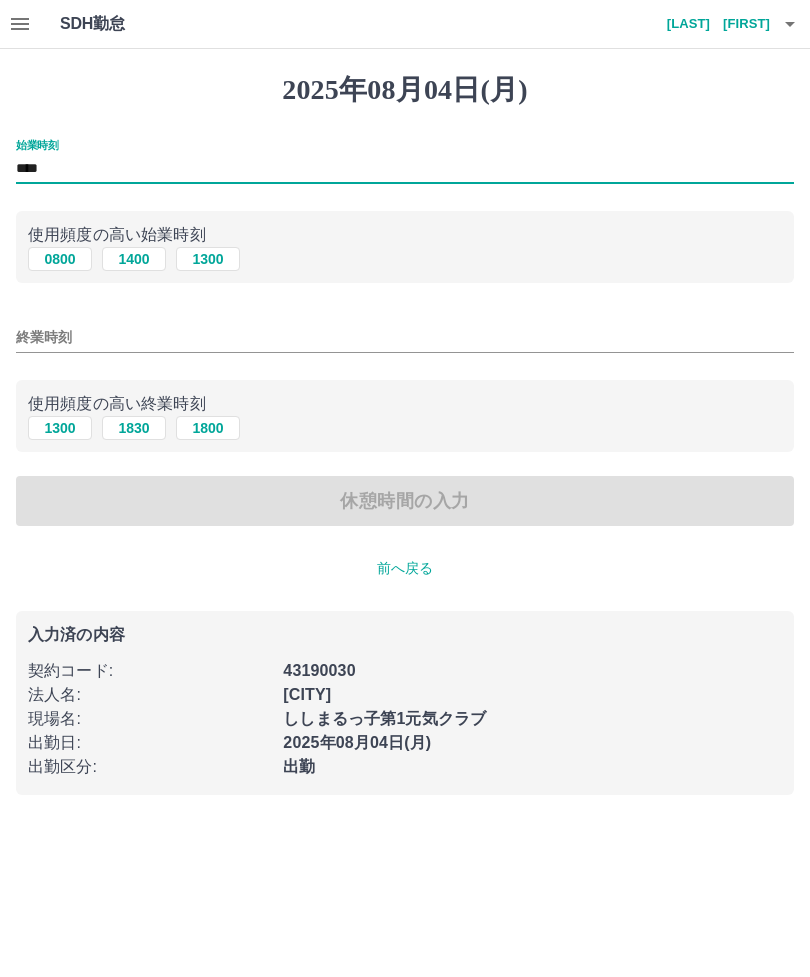 type on "****" 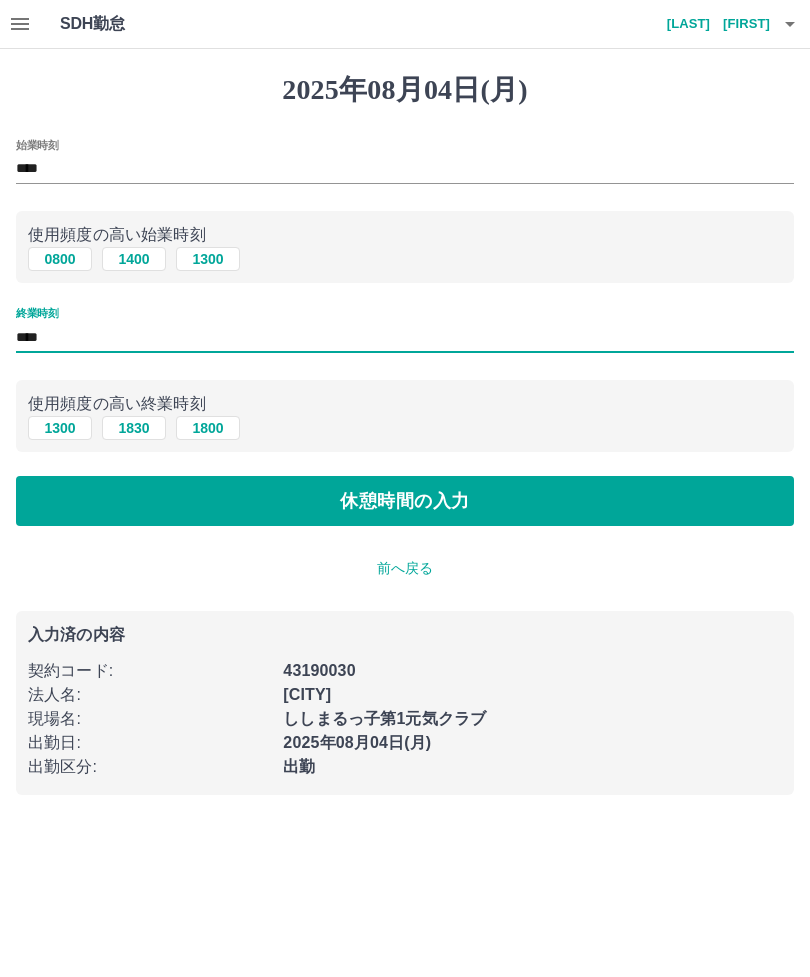 type on "****" 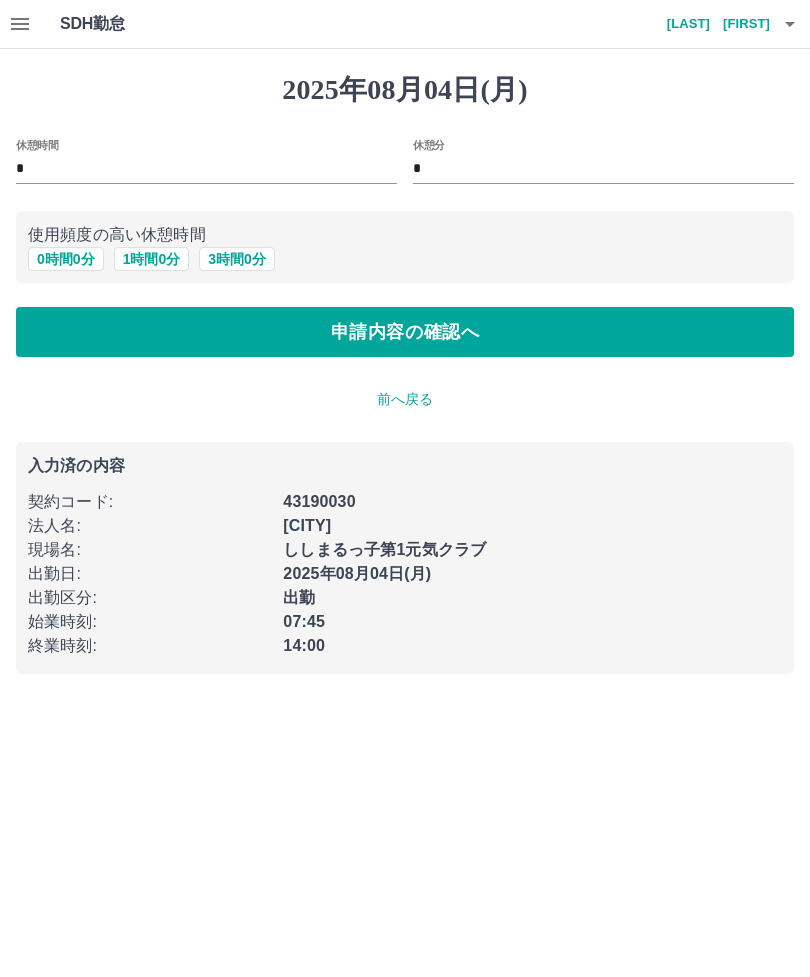 click on "申請内容の確認へ" at bounding box center (405, 332) 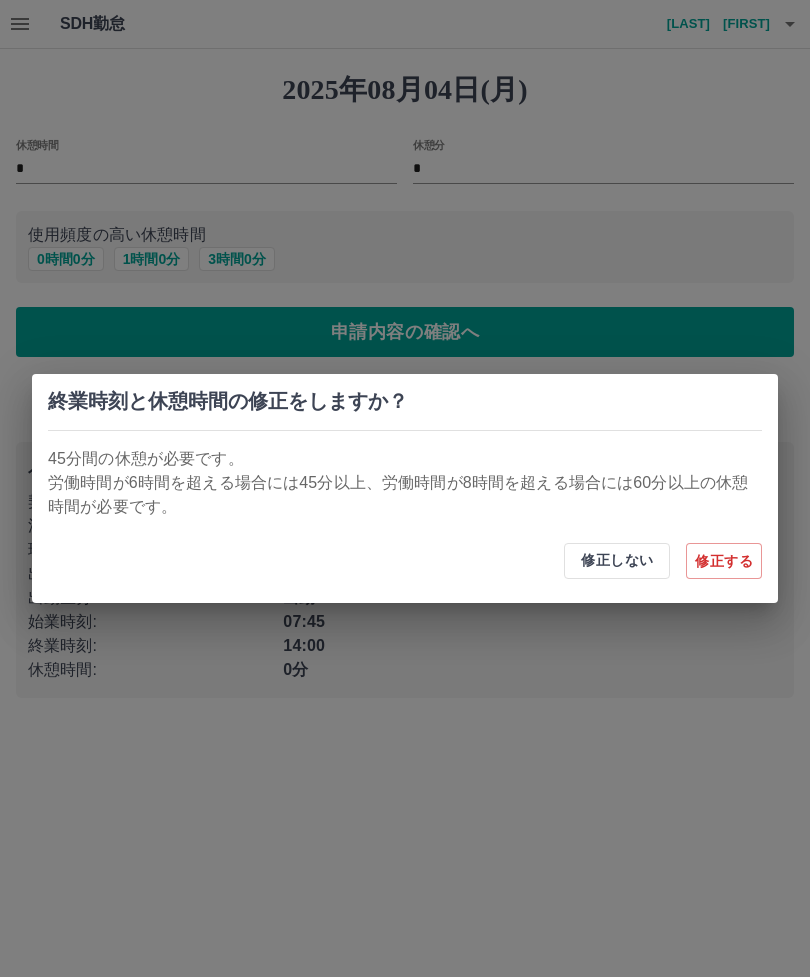 click on "修正する" at bounding box center [724, 561] 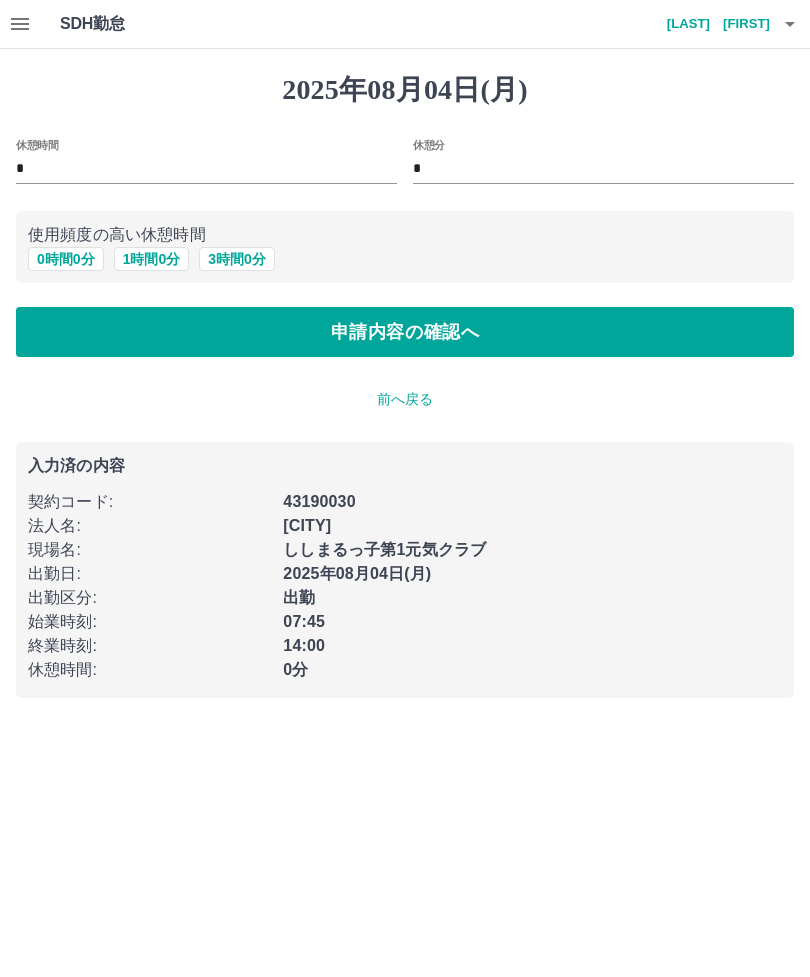 click on "前へ戻る" at bounding box center [405, 399] 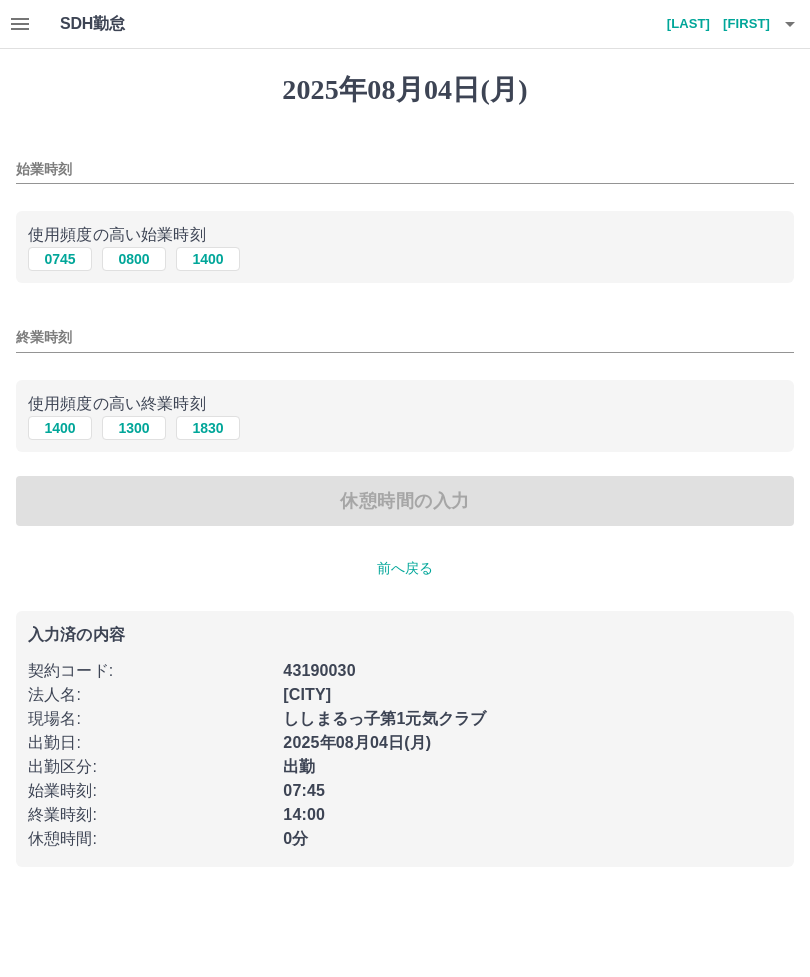 type on "****" 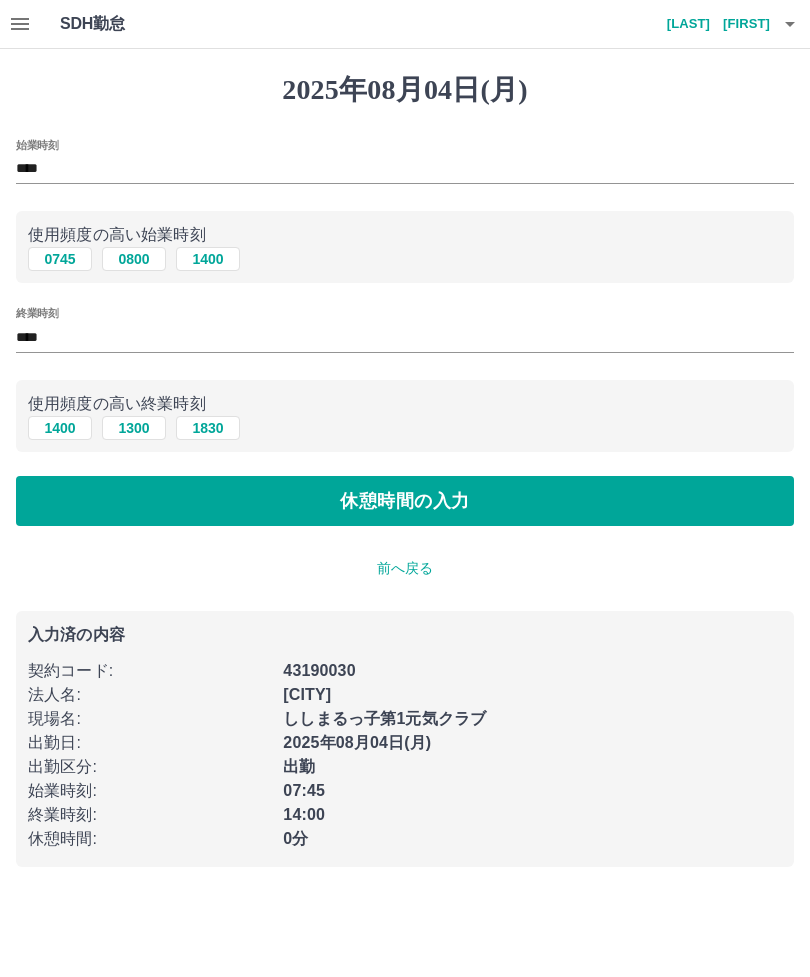 click on "****" at bounding box center (405, 337) 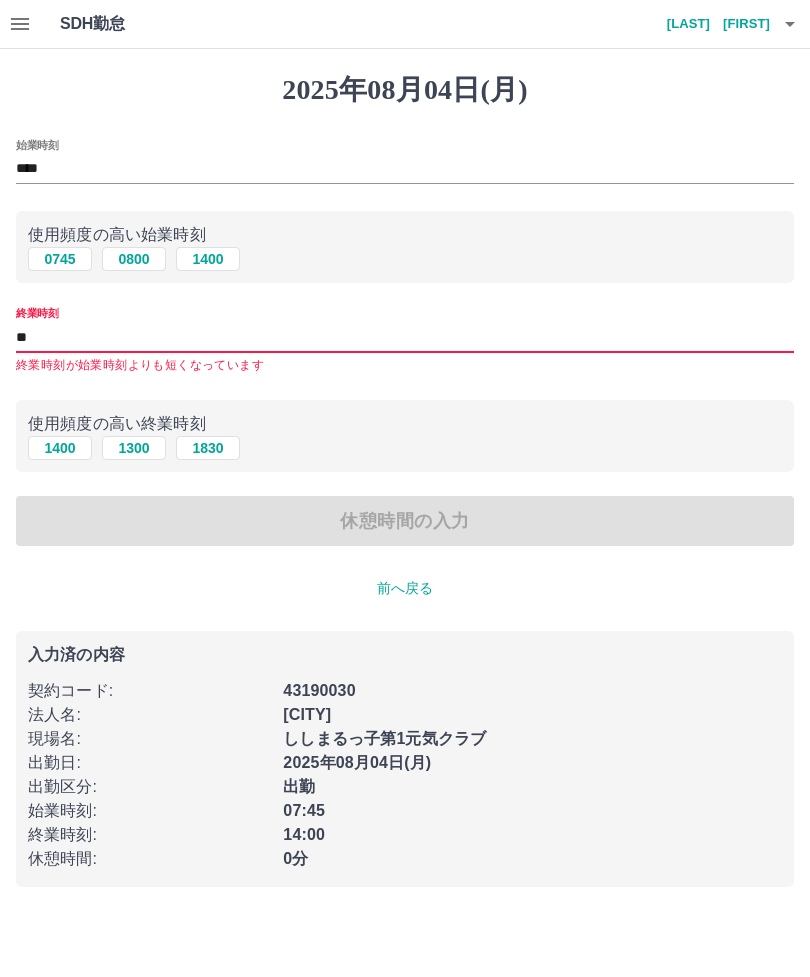 type on "*" 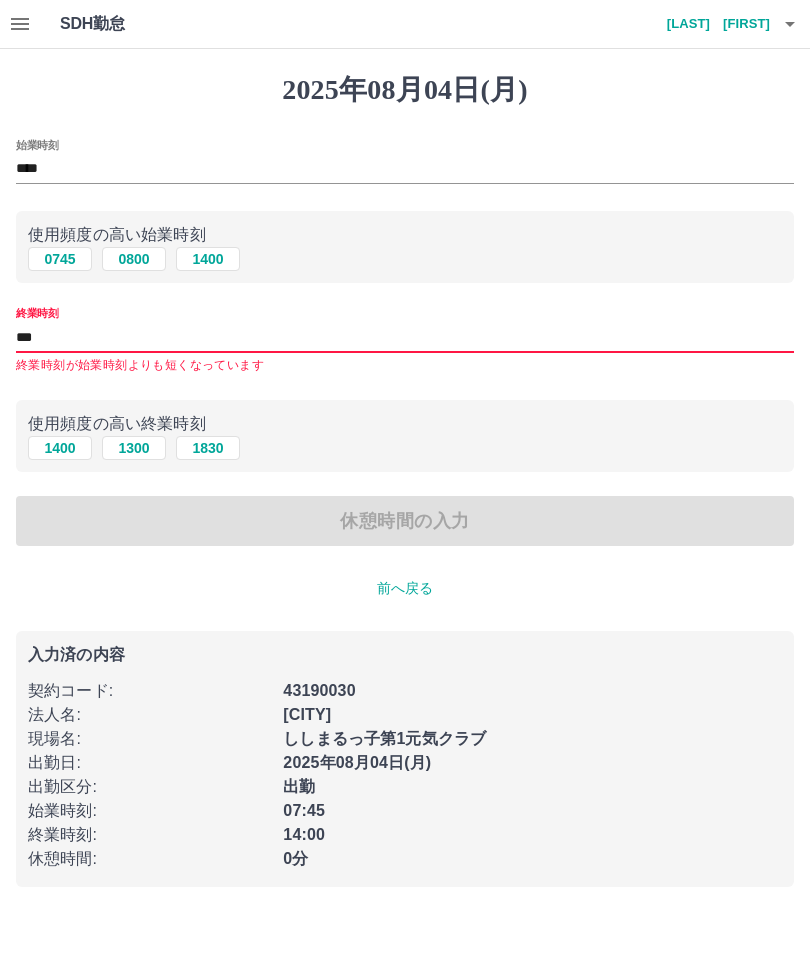 type on "****" 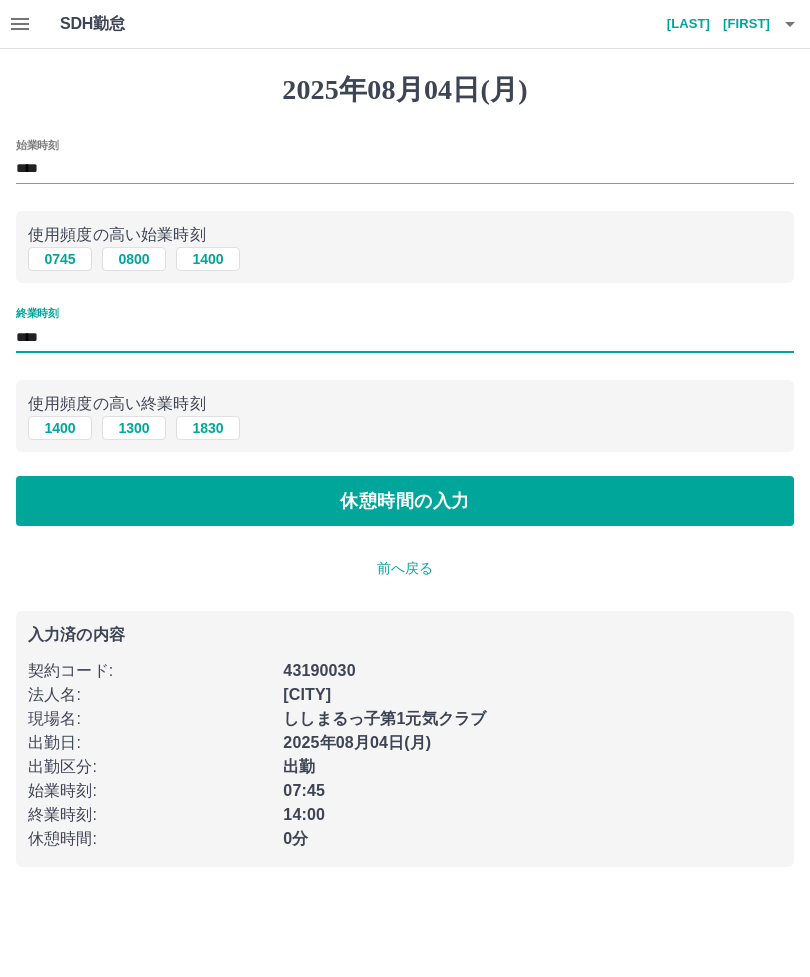 click on "休憩時間の入力" at bounding box center (405, 501) 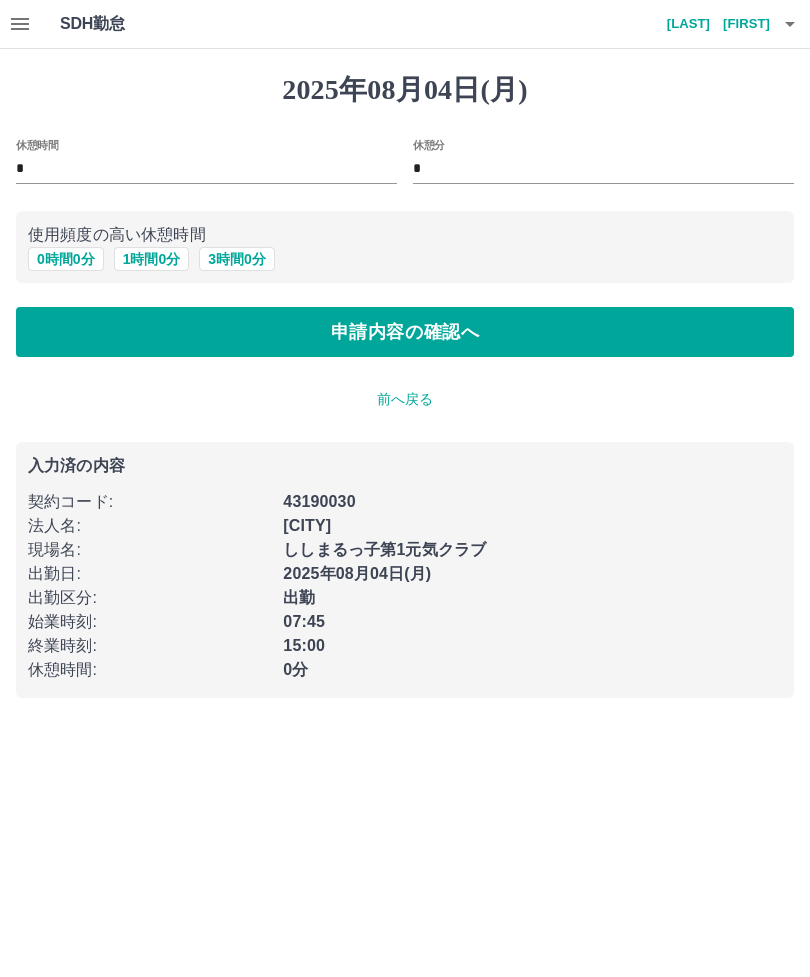 click on "1 時間 0 分" at bounding box center [152, 259] 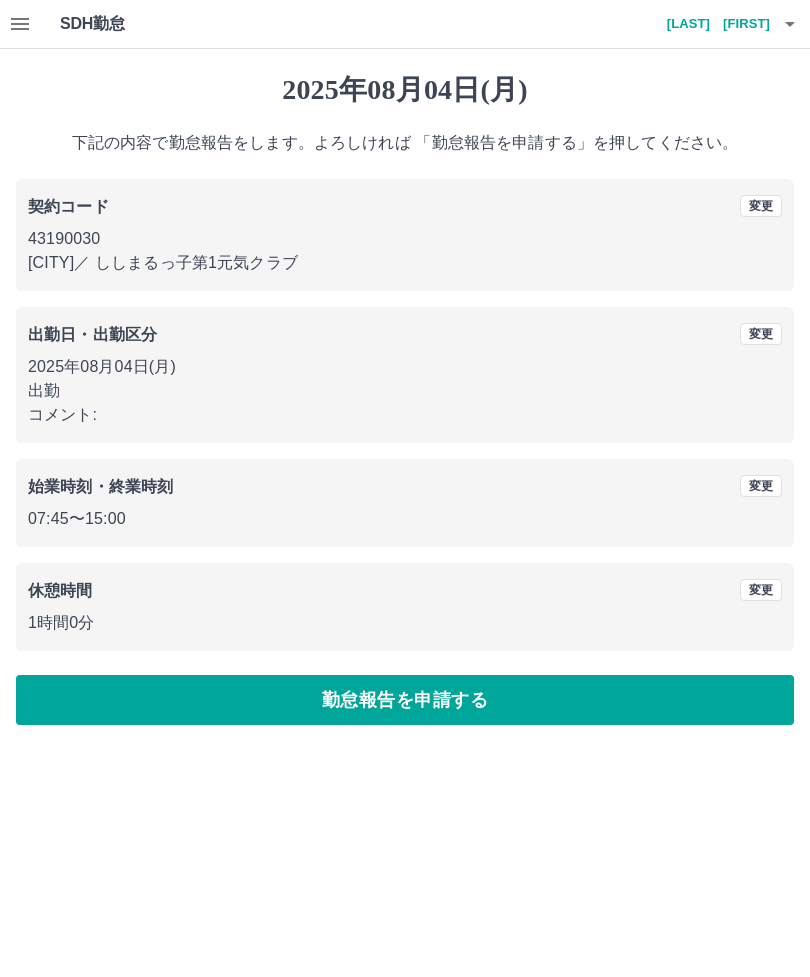 click on "勤怠報告を申請する" at bounding box center [405, 700] 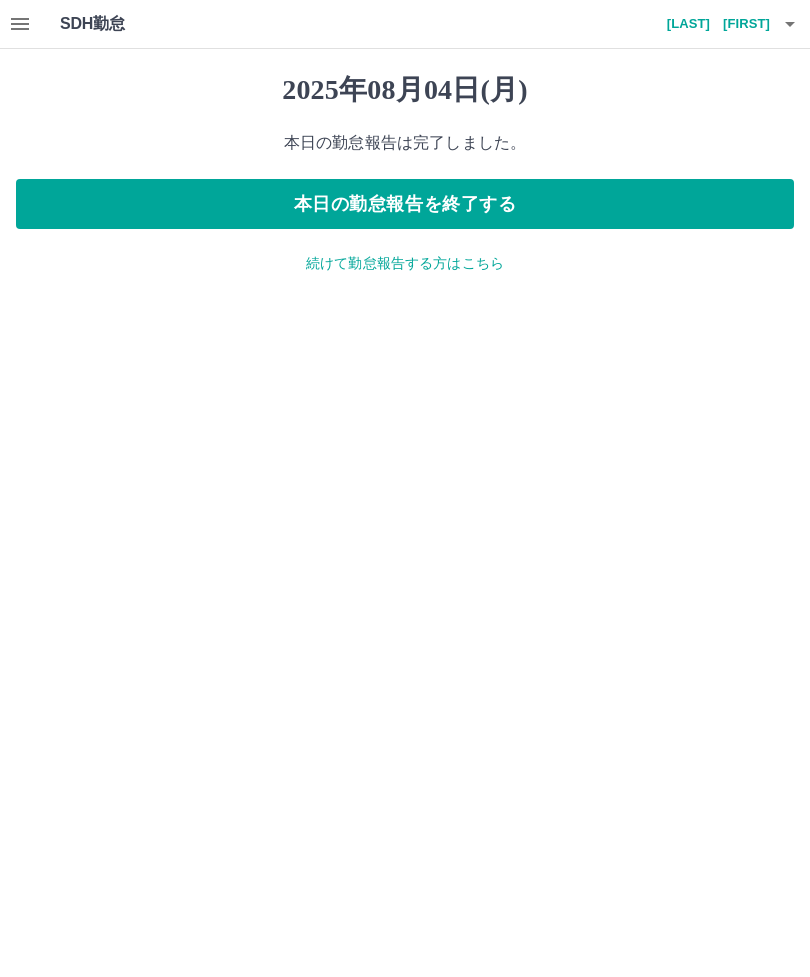 click on "本日の勤怠報告を終了する" at bounding box center [405, 204] 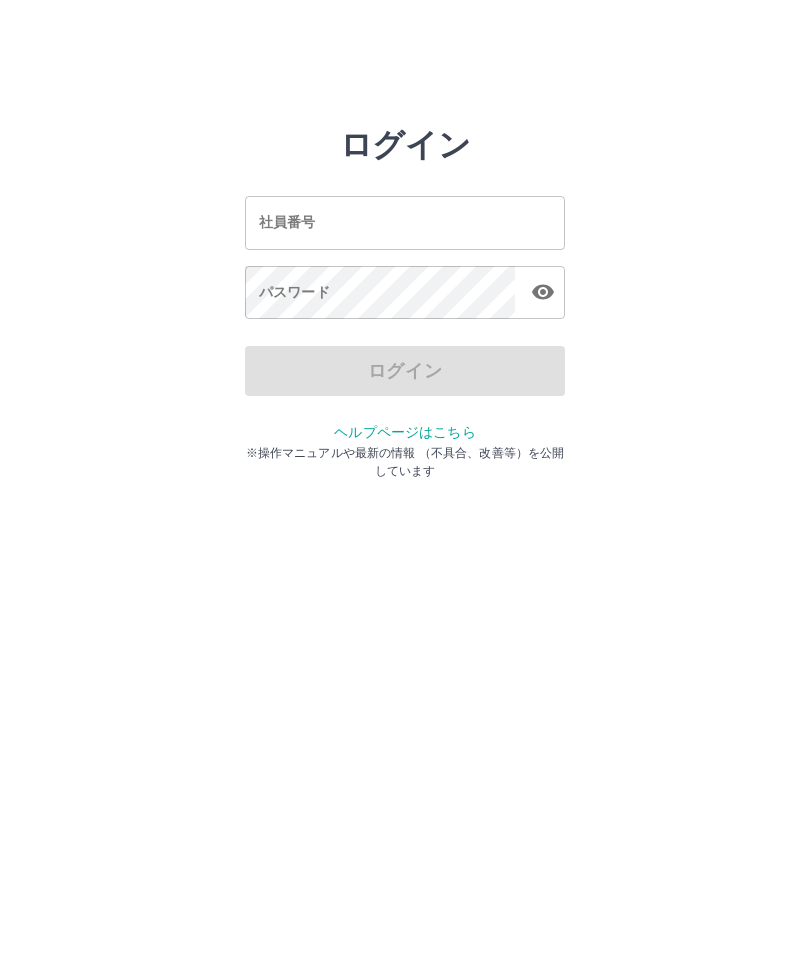 scroll, scrollTop: 0, scrollLeft: 0, axis: both 